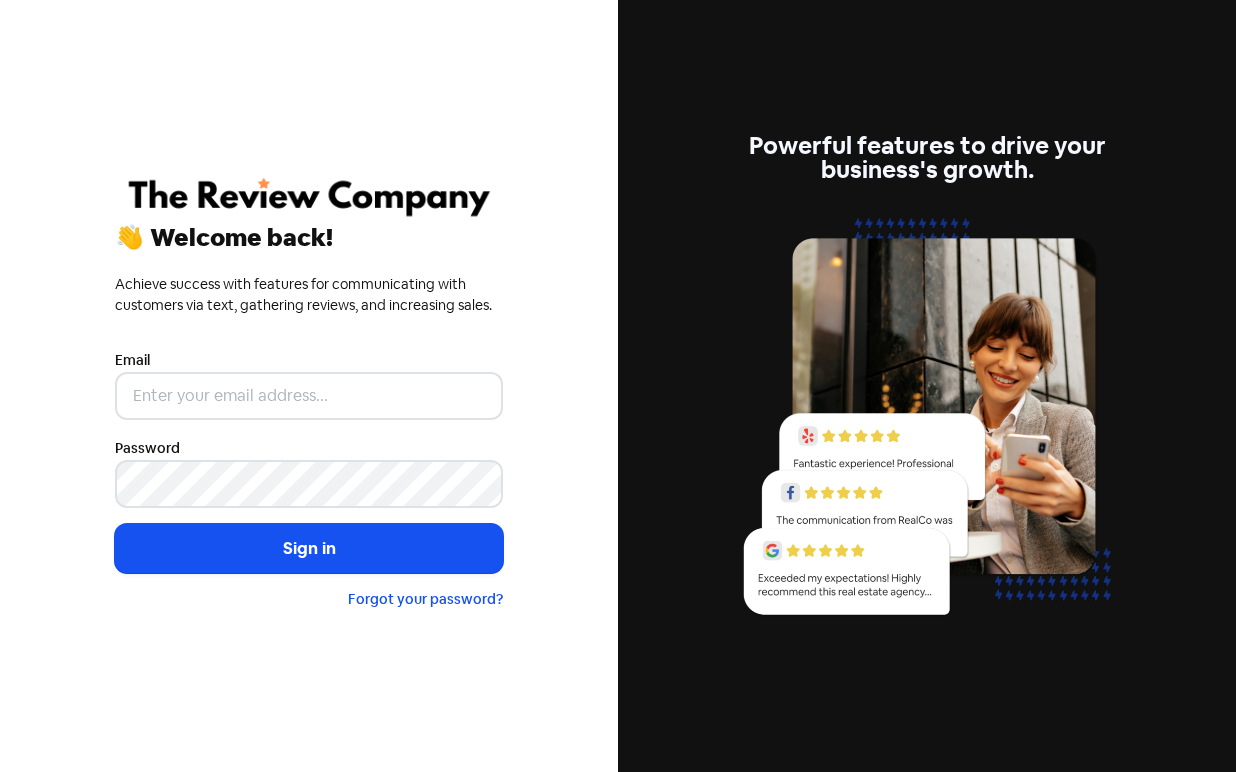 scroll, scrollTop: 0, scrollLeft: 0, axis: both 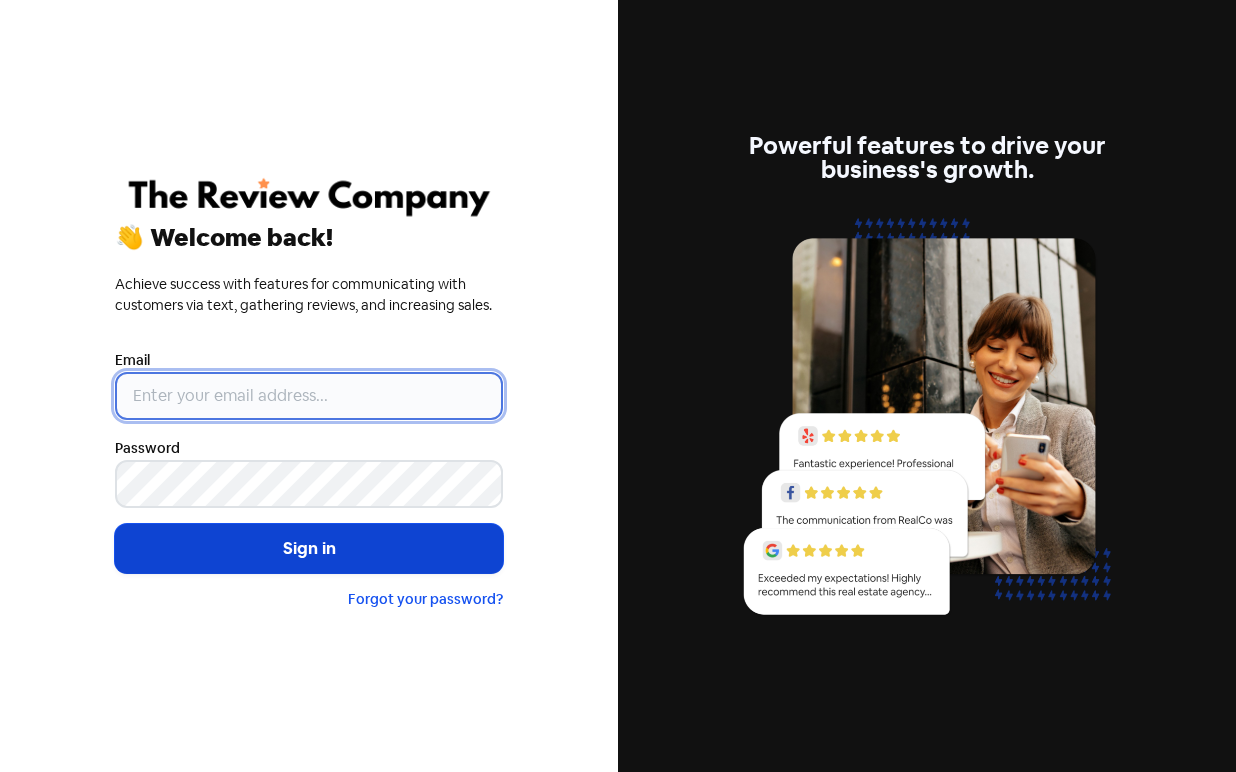 type on "[EMAIL]" 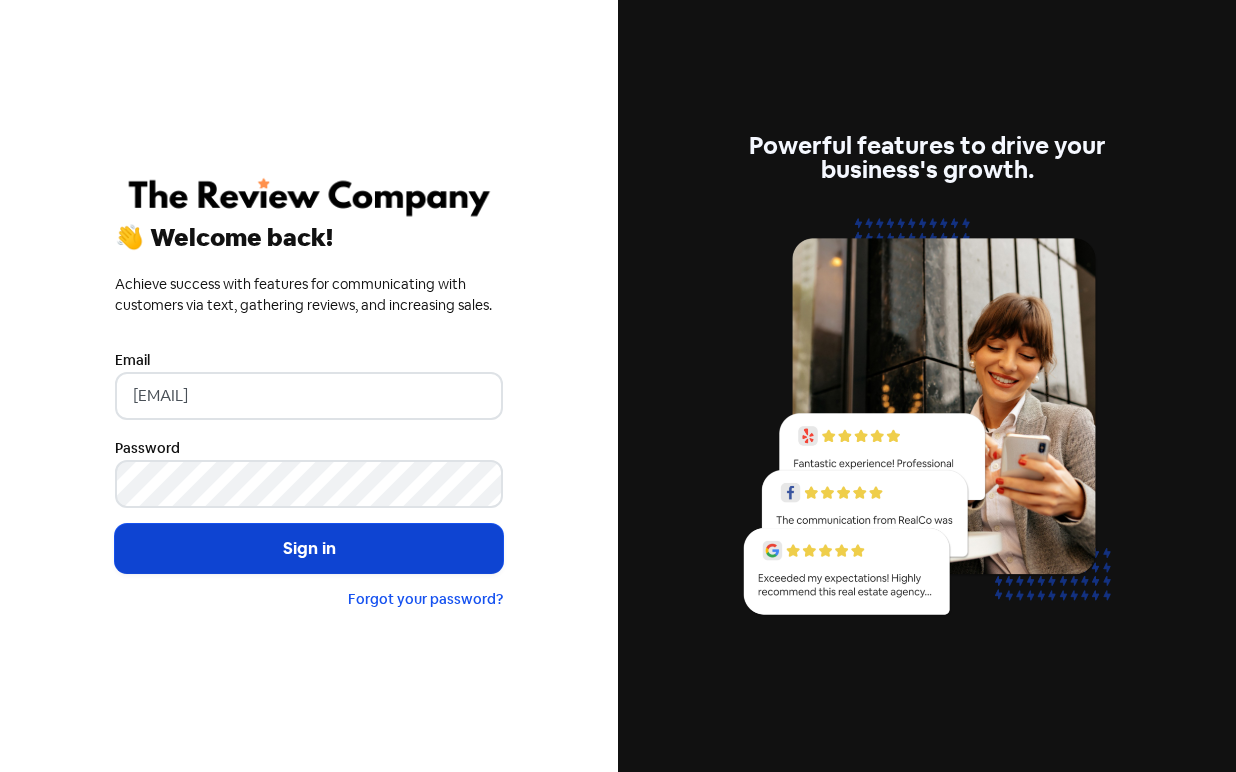 click on "Sign in" at bounding box center [309, 549] 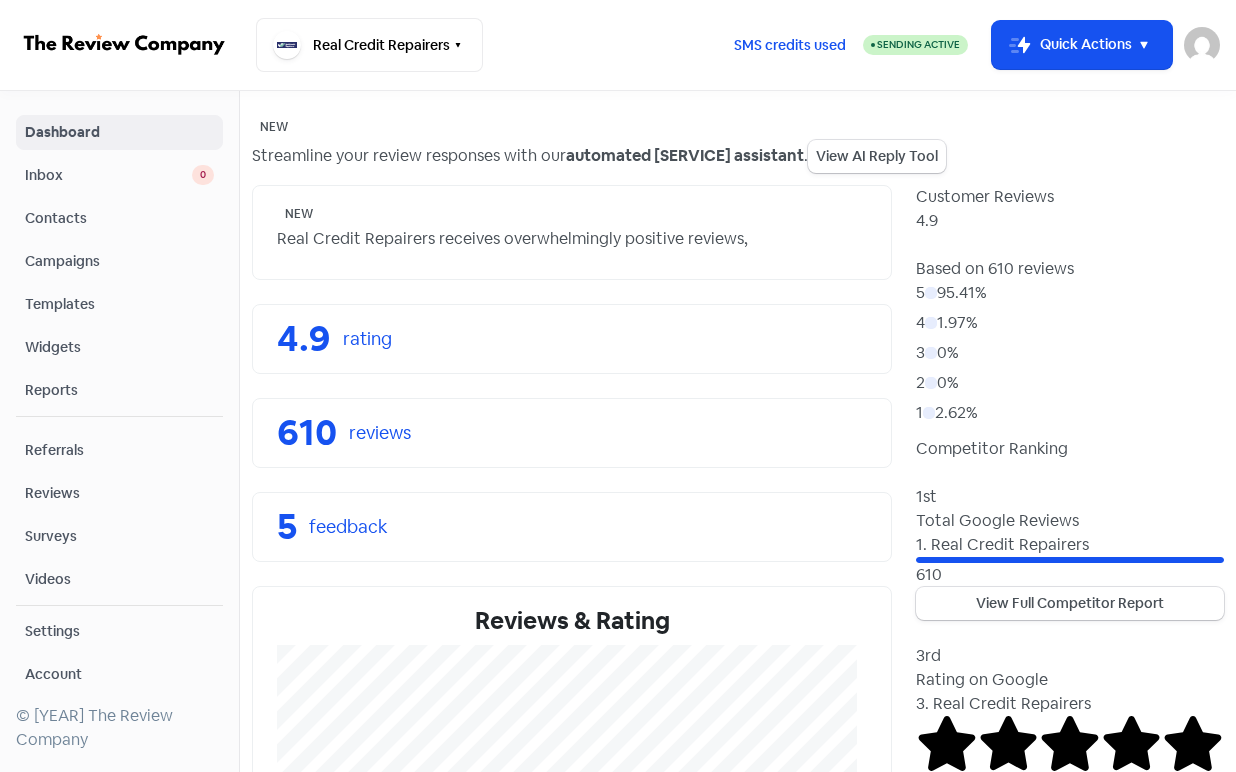 scroll, scrollTop: 0, scrollLeft: 0, axis: both 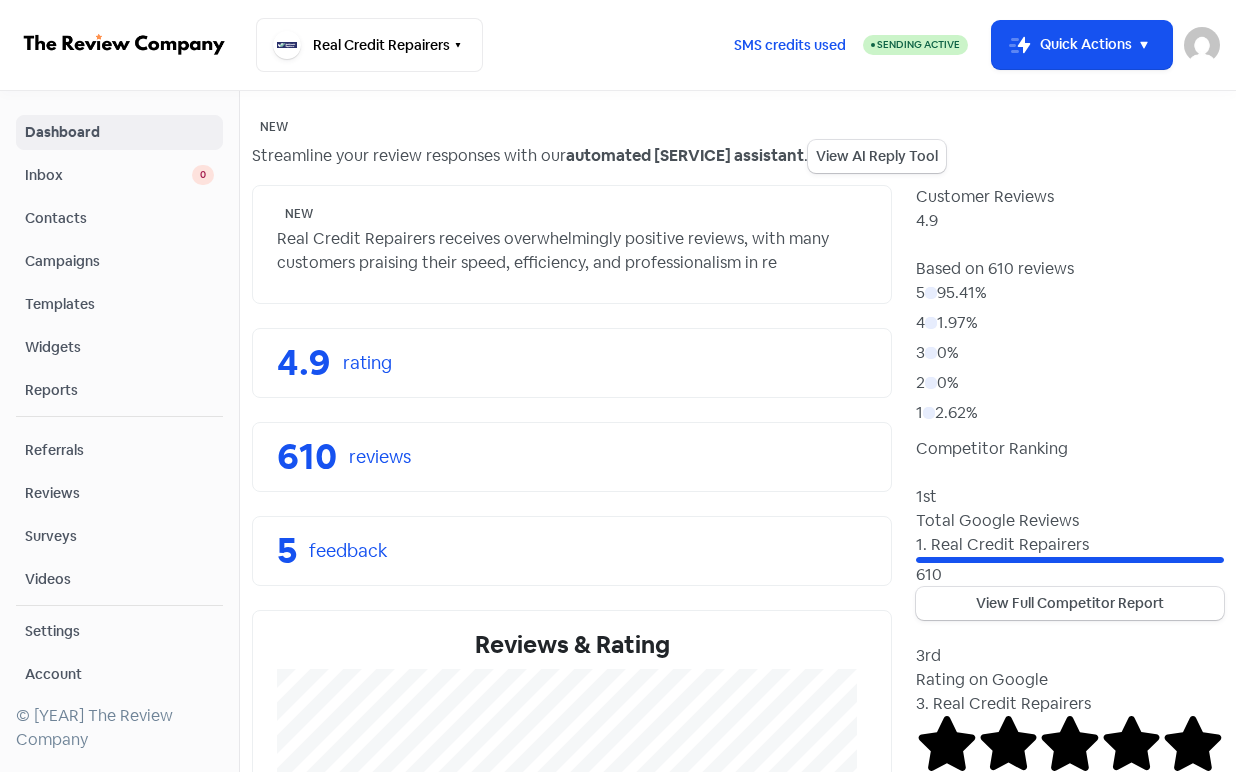 click on "SMS credits used Sending Active Icon For Thunder-move Quick Actions Unknown [EMAIL] Sign out" at bounding box center [968, 45] 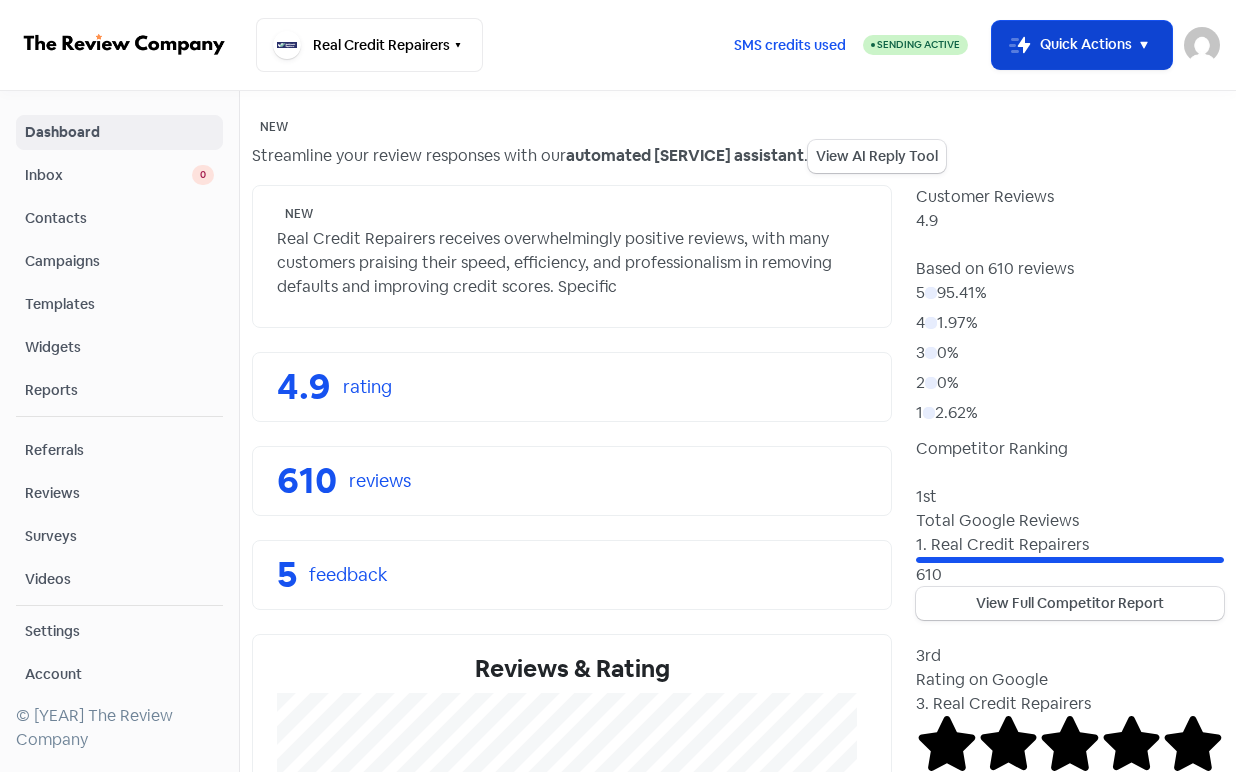 click on "Icon For Thunder-move  Quick Actions" at bounding box center (1082, 45) 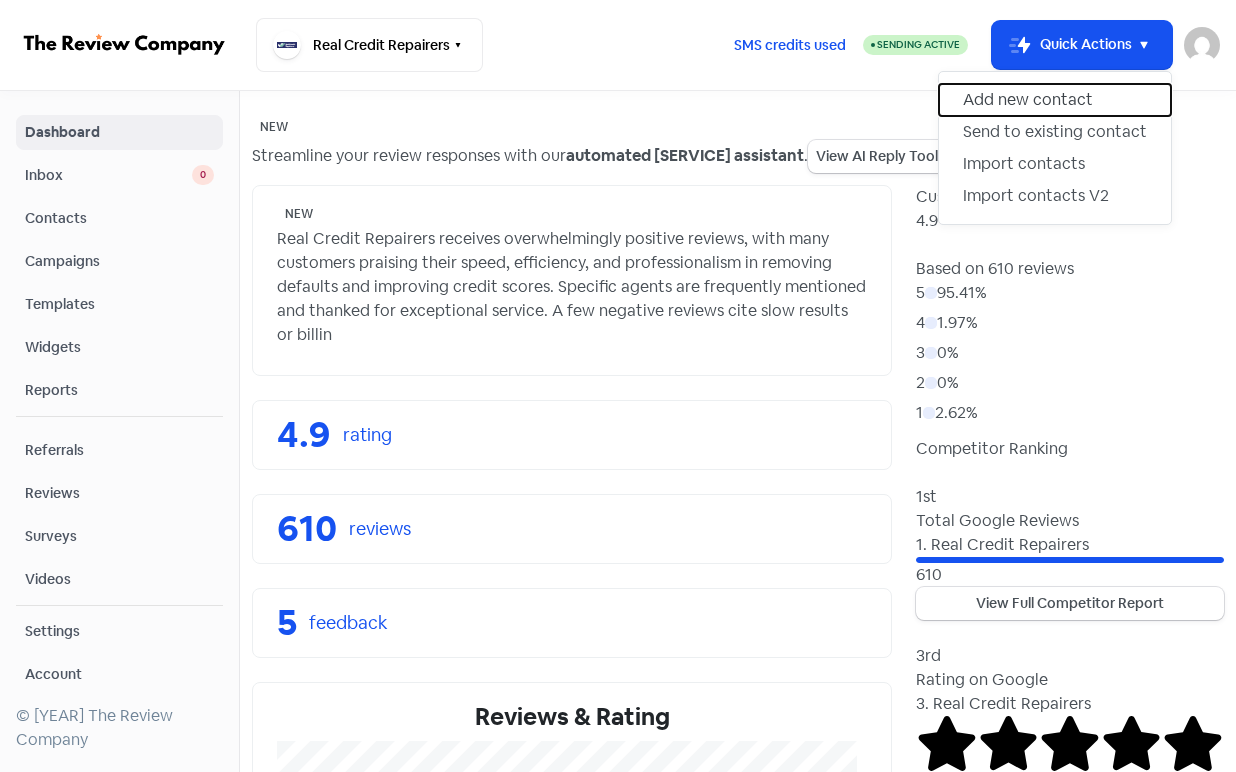 click on "Add new contact" at bounding box center [1055, 100] 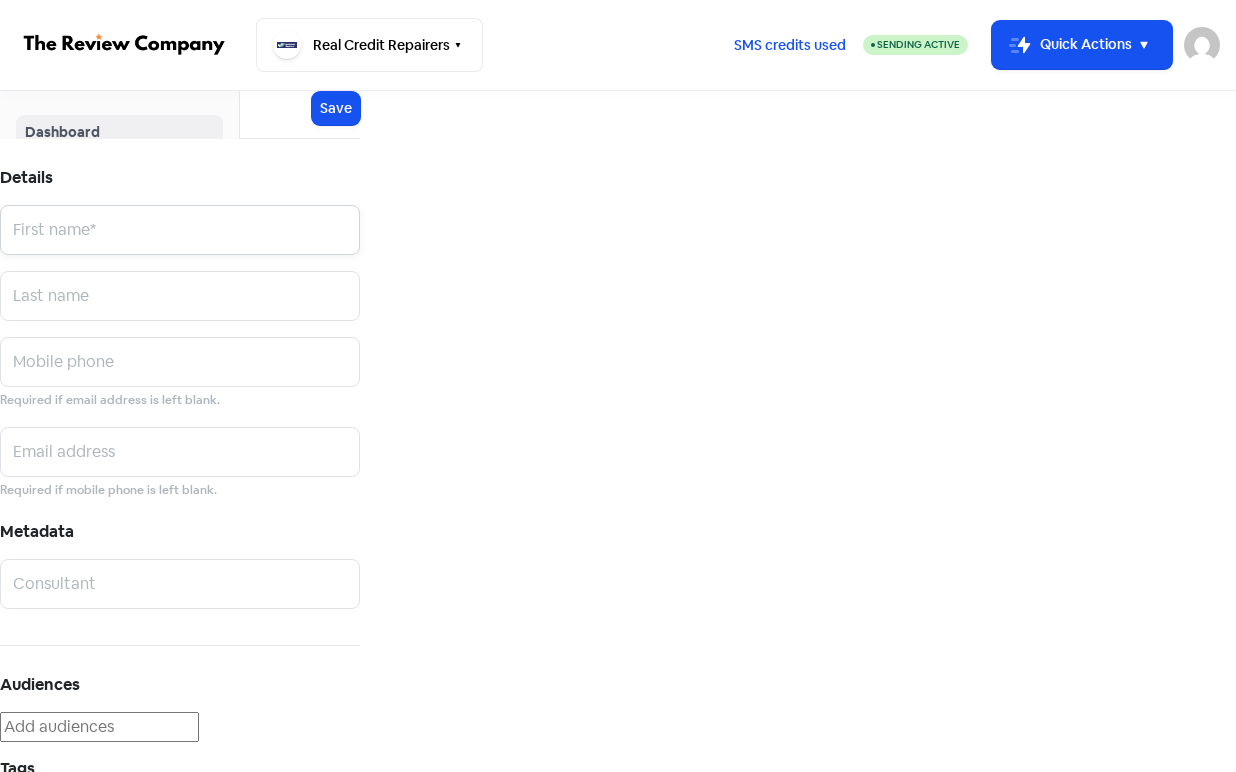 drag, startPoint x: 993, startPoint y: 187, endPoint x: 993, endPoint y: 172, distance: 15 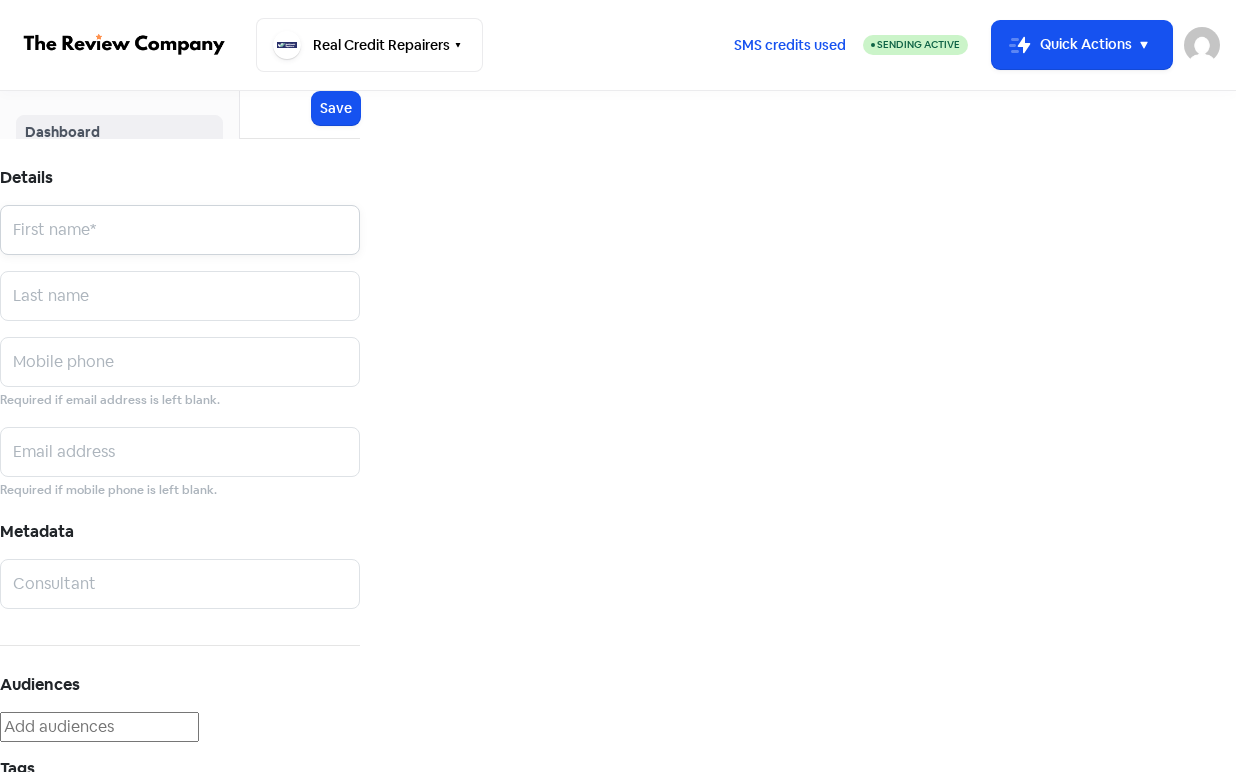 click at bounding box center [180, 230] 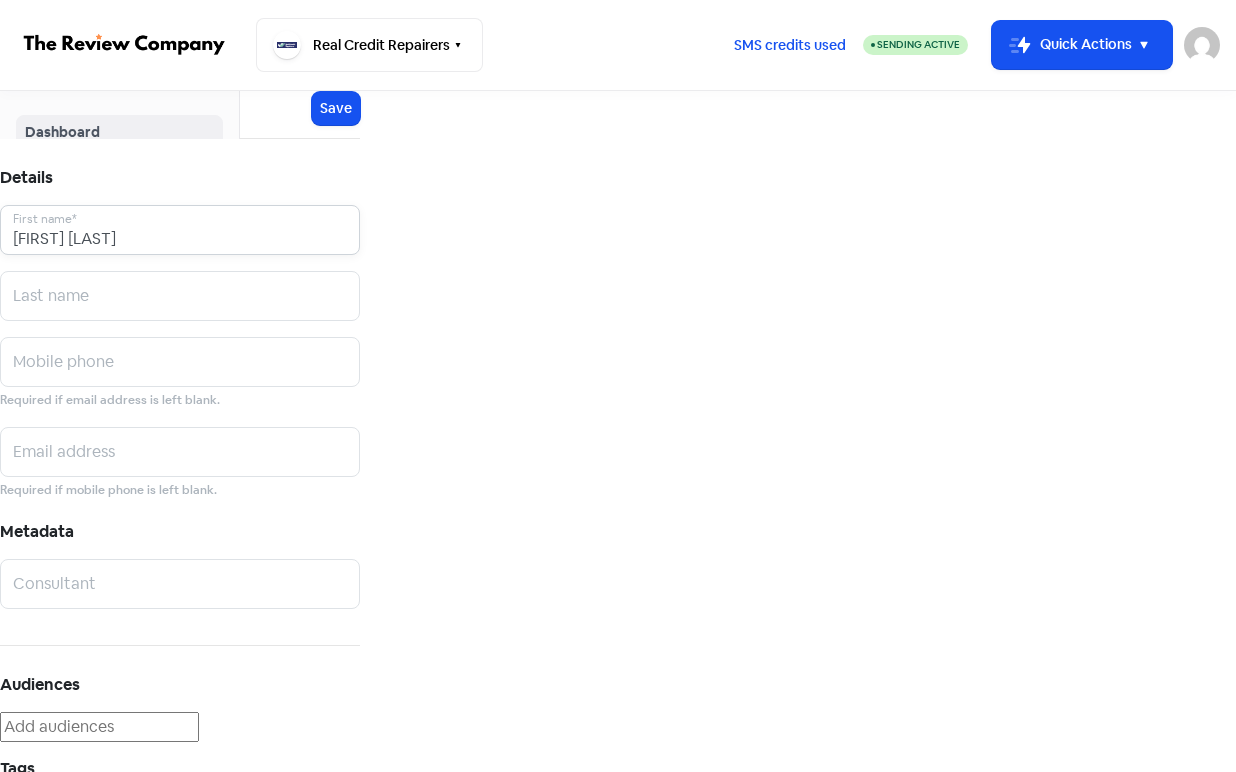 click on "[FIRST] [LAST]" at bounding box center (180, 230) 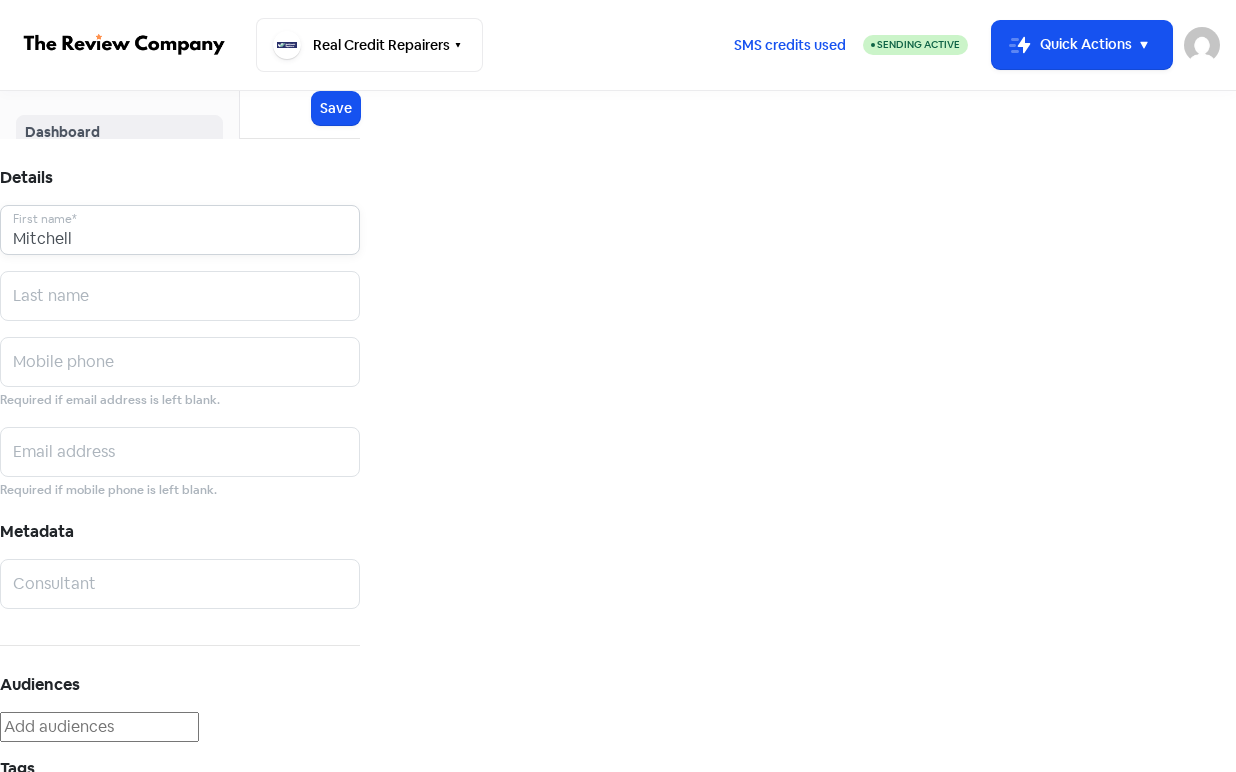 type on "Mitchell" 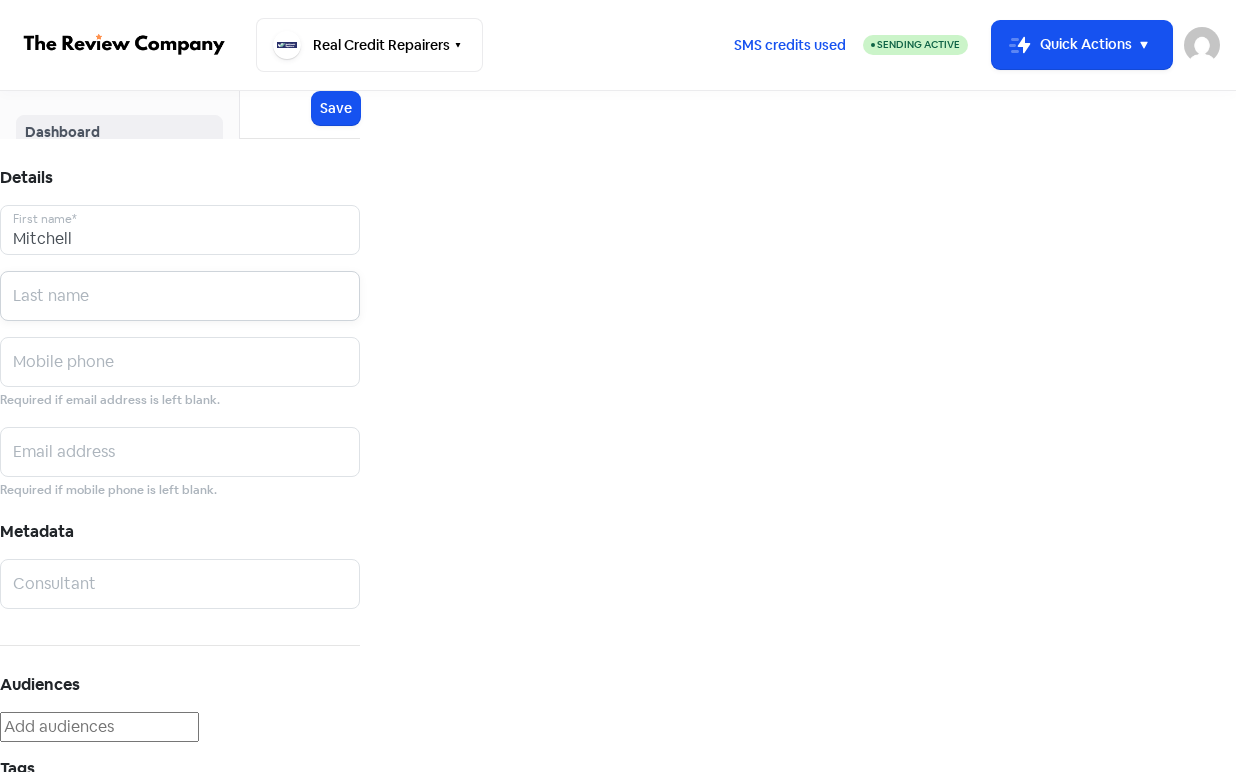 click at bounding box center (180, 230) 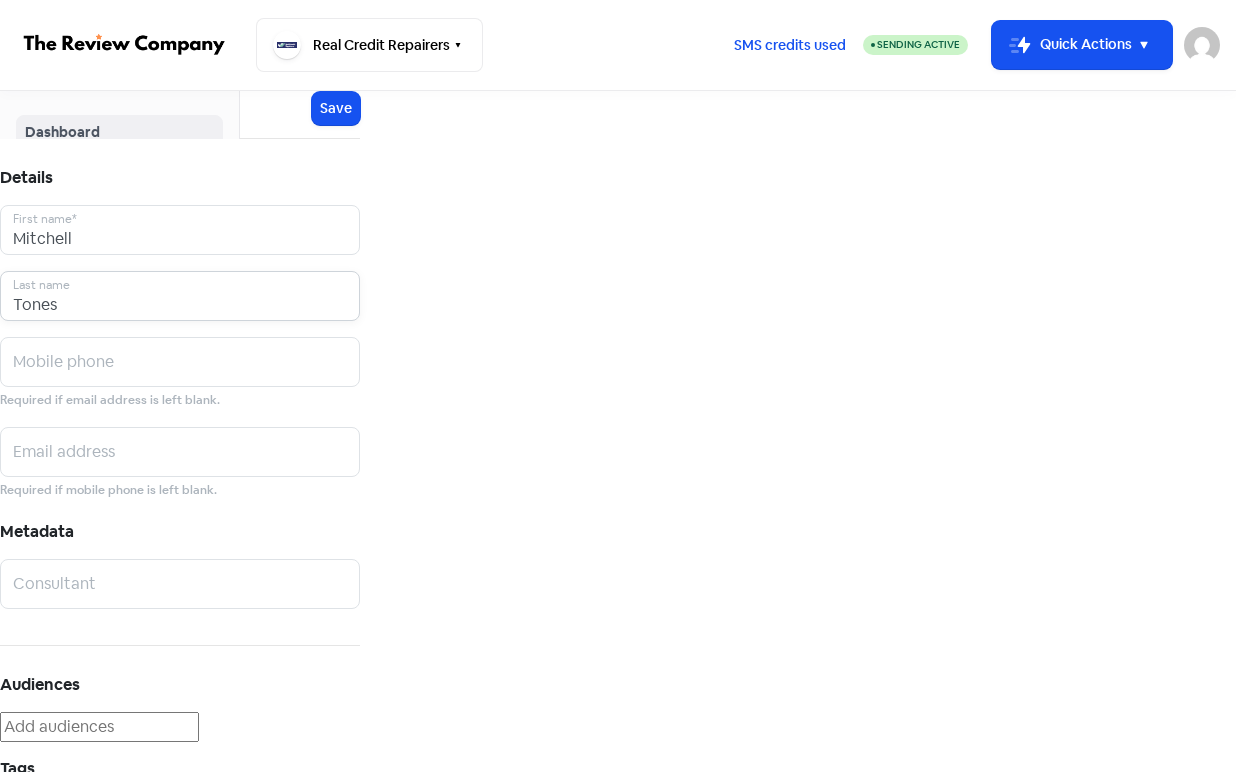type on "Tones" 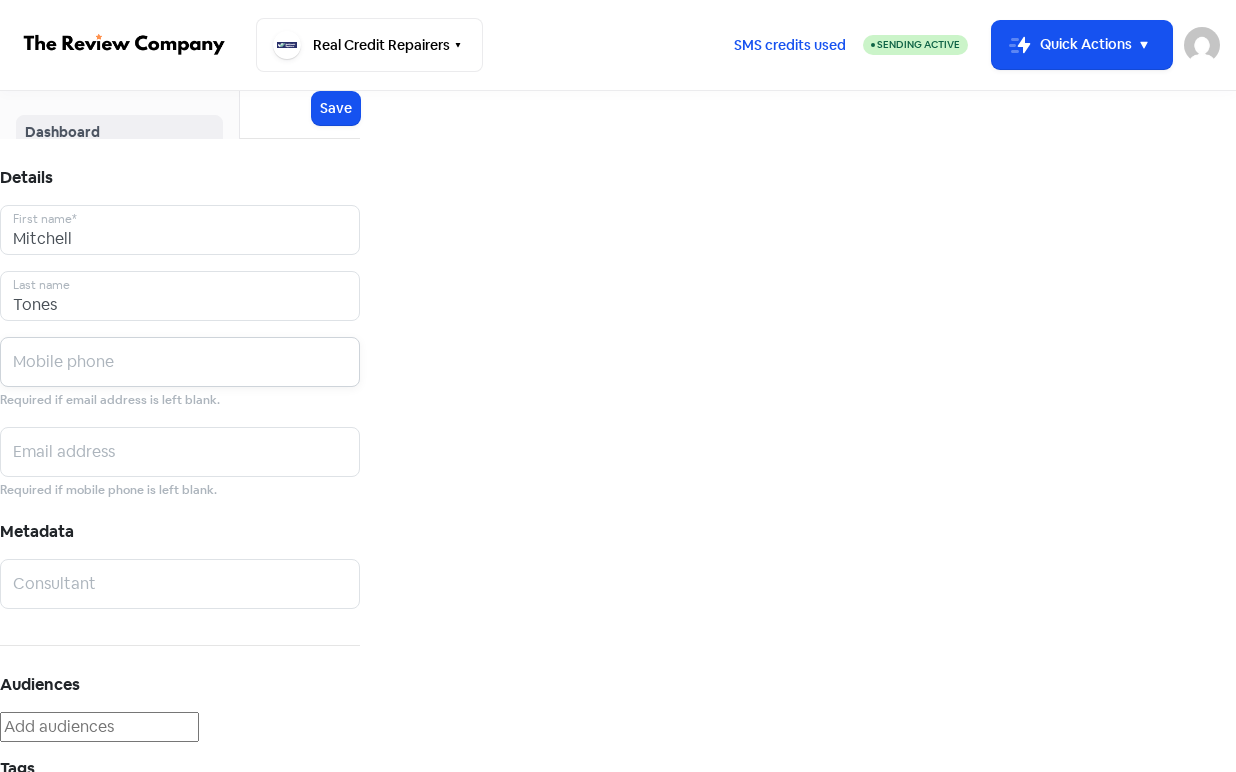 click at bounding box center (180, 230) 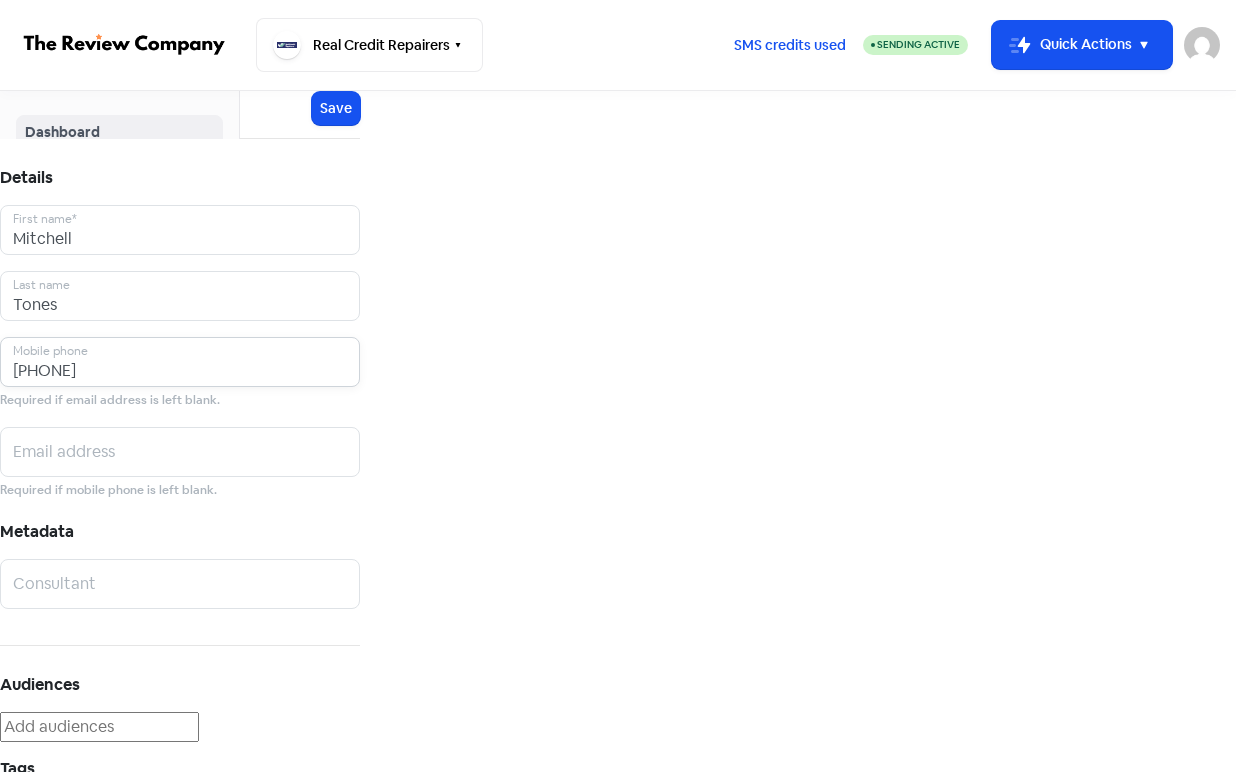type on "[PHONE]" 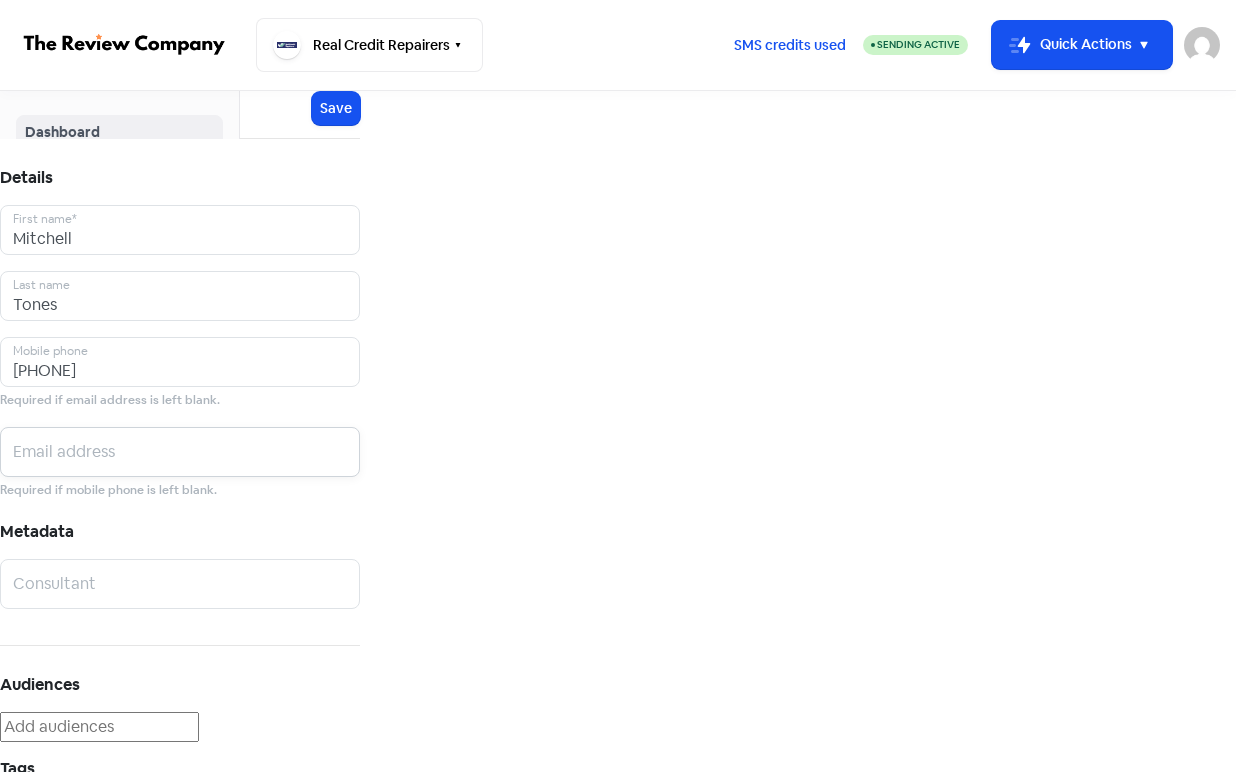 click at bounding box center [180, 230] 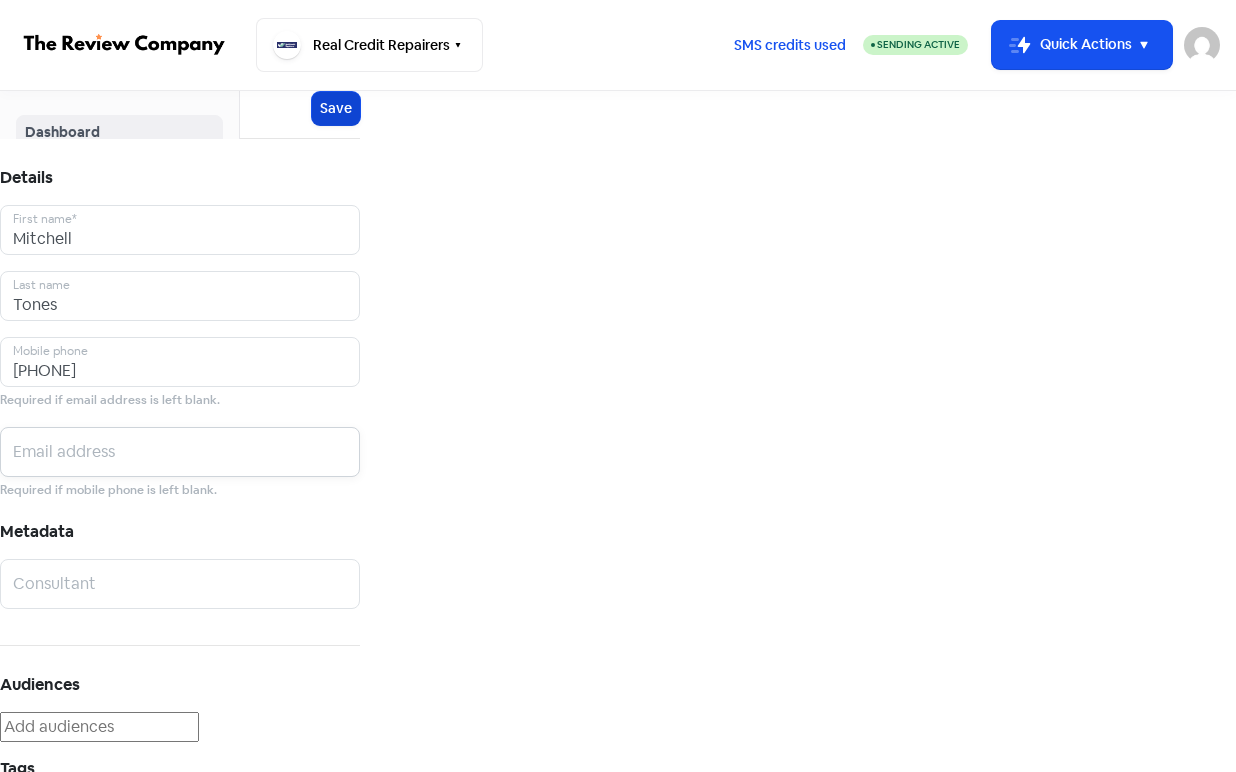 paste on "[EMAIL]" 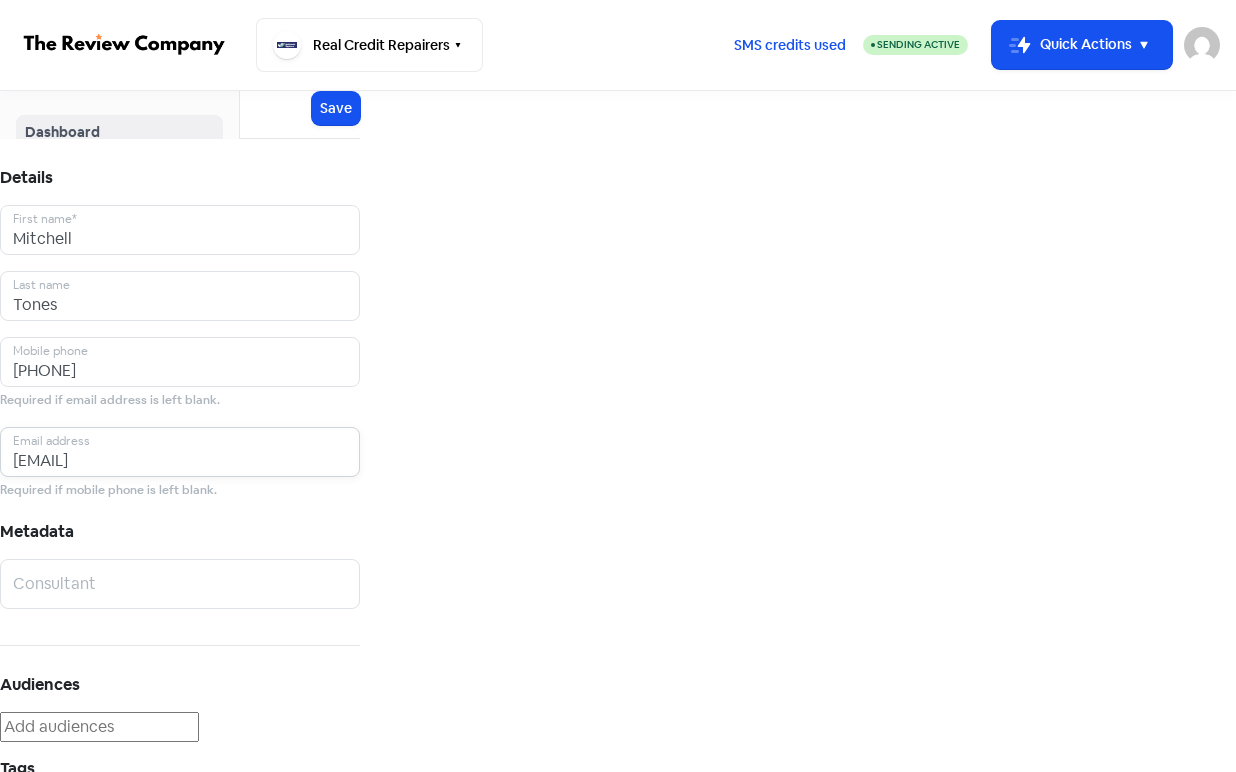 type on "[EMAIL]" 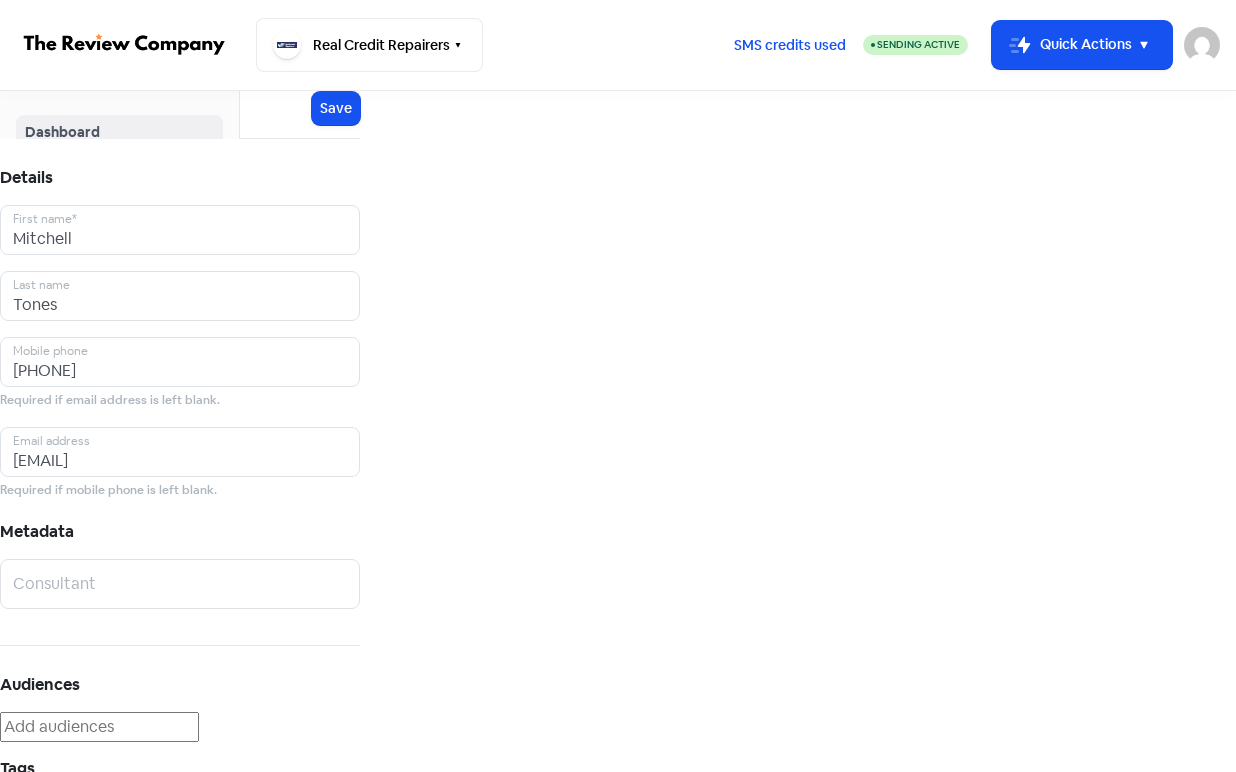 click on "Add a contact Icon For Loading Save Details [FIRST] [LAST]* [PHONE] Mobile phone Required if email address is left blank. [EMAIL] Email address Required if mobile phone is left blank. Metadata Consultant Audiences Tags Advanced Contact status Customer Lead" at bounding box center [180, 538] 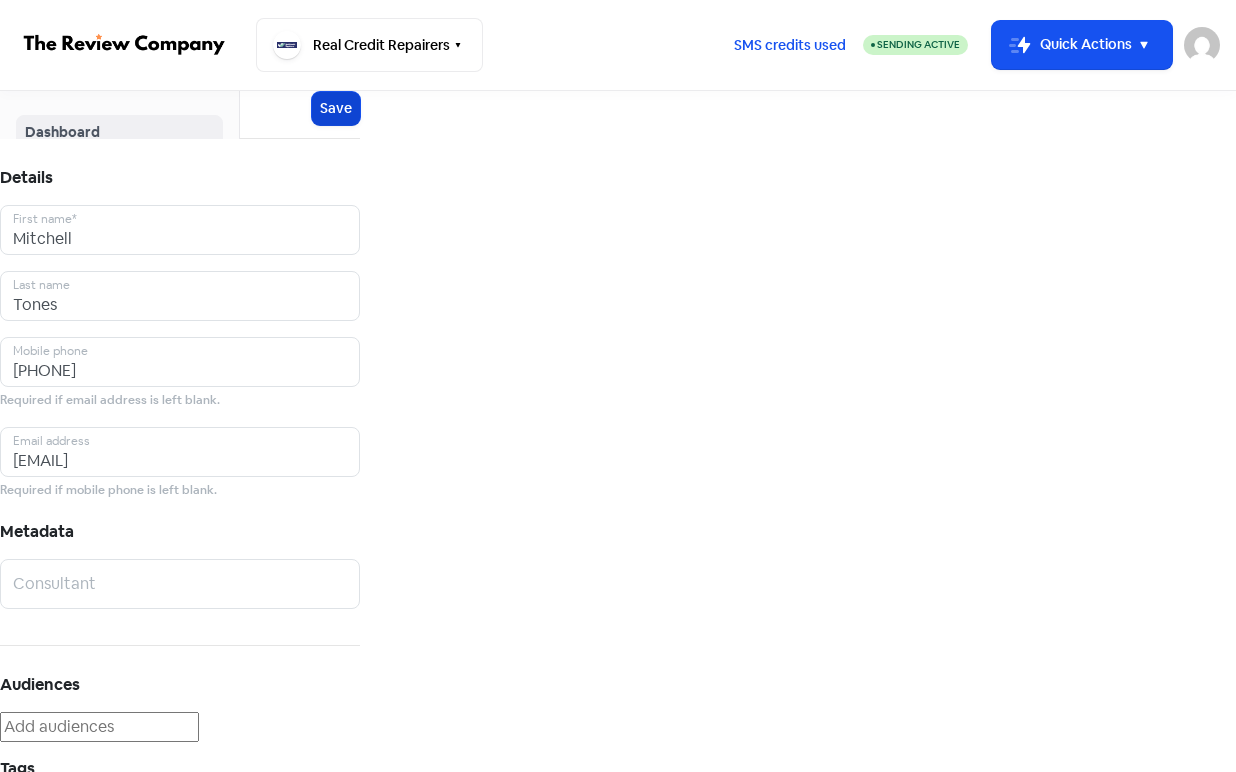 click on "Save" at bounding box center [336, 108] 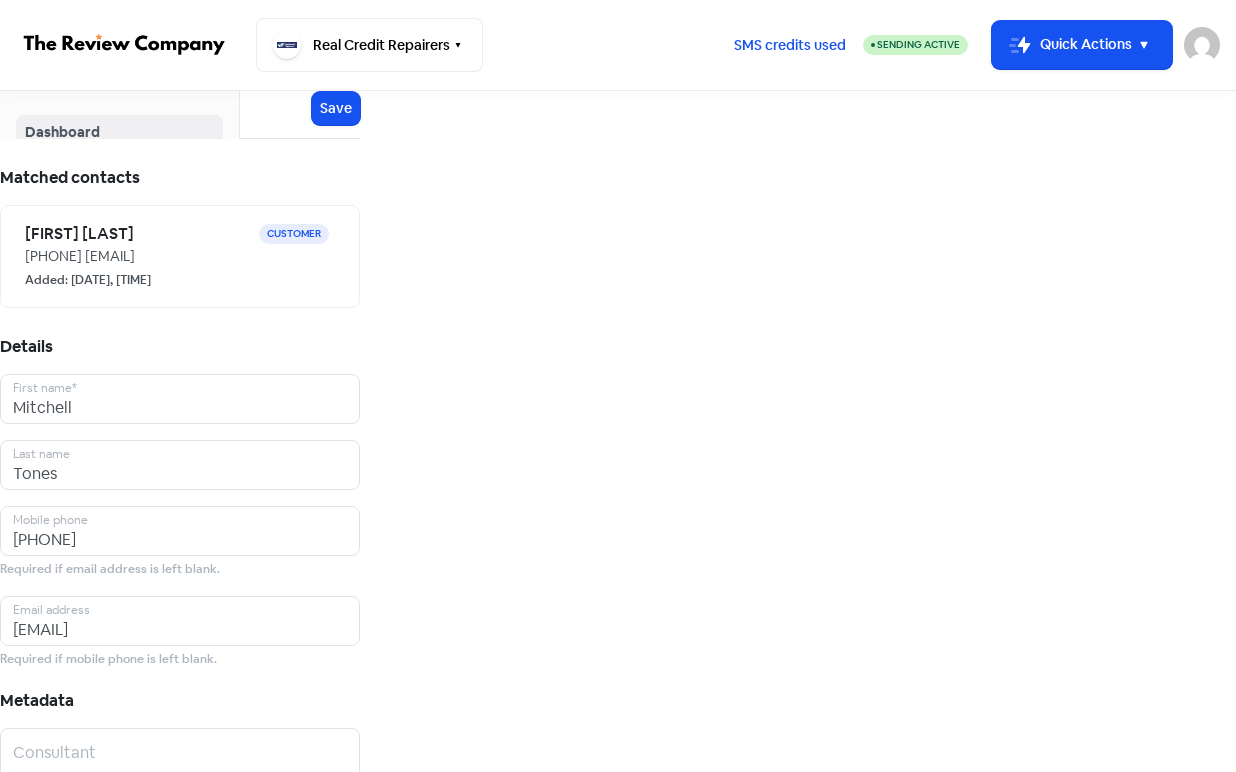 click at bounding box center [15, 109] 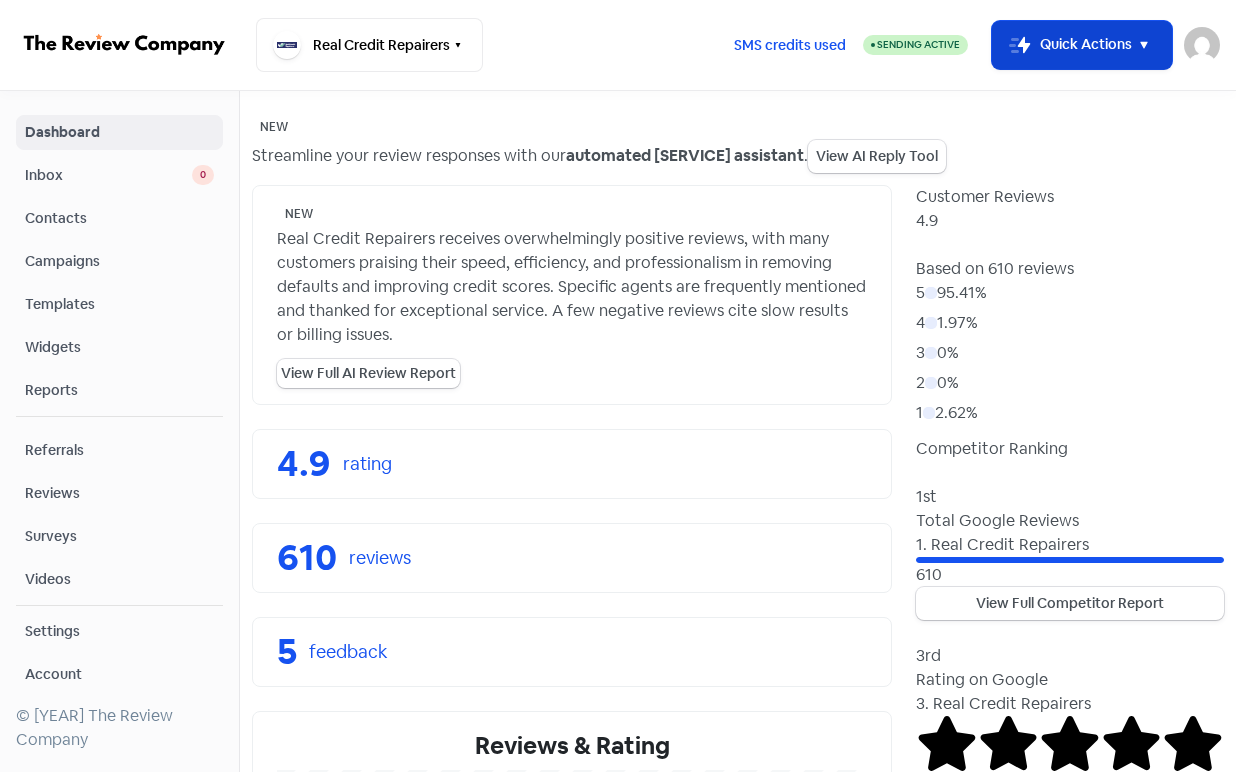 click on "Icon For Thunder-move  Quick Actions" at bounding box center [1082, 45] 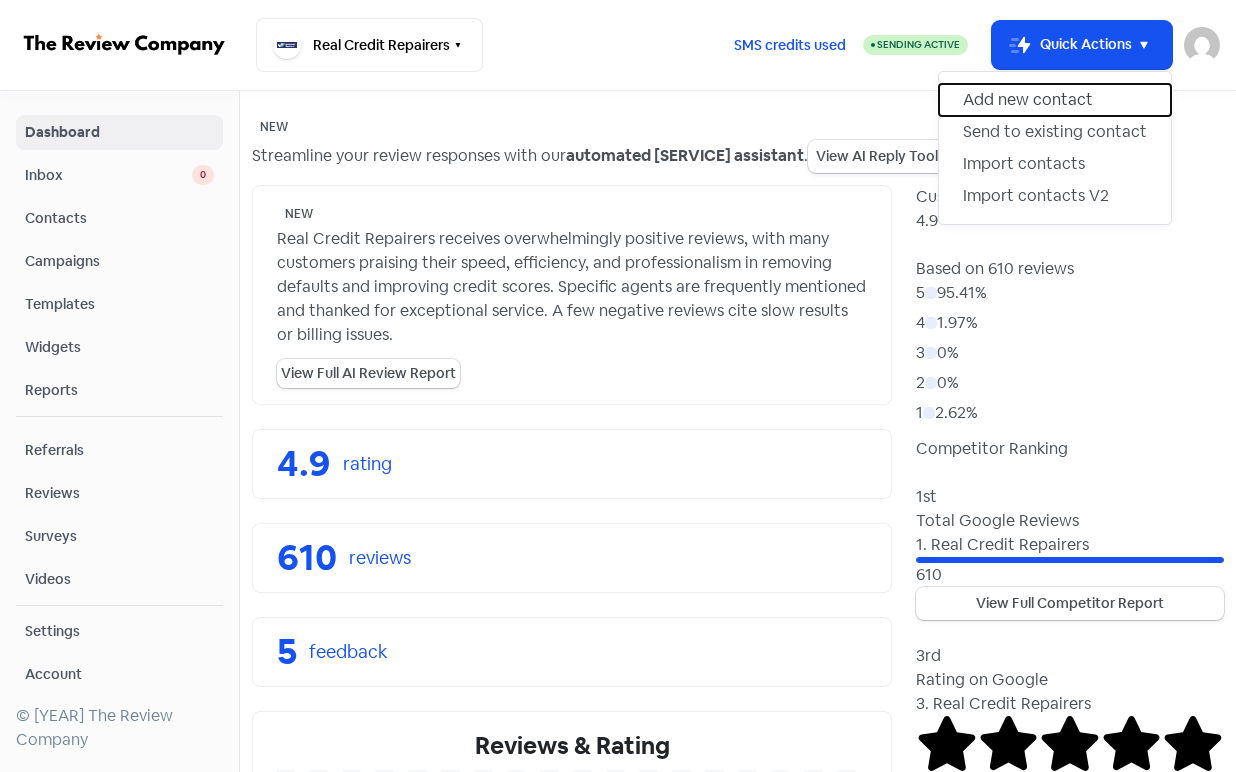 click on "Add new contact" at bounding box center (1055, 100) 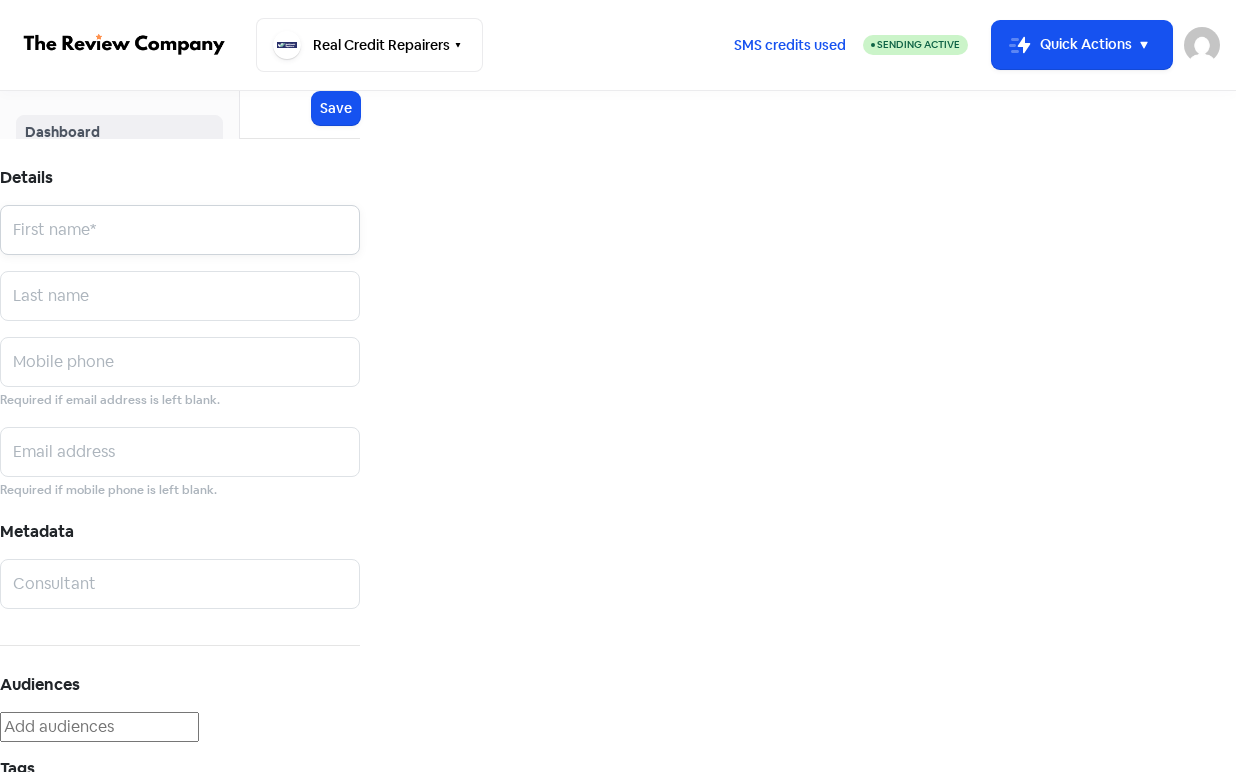 click at bounding box center (180, 230) 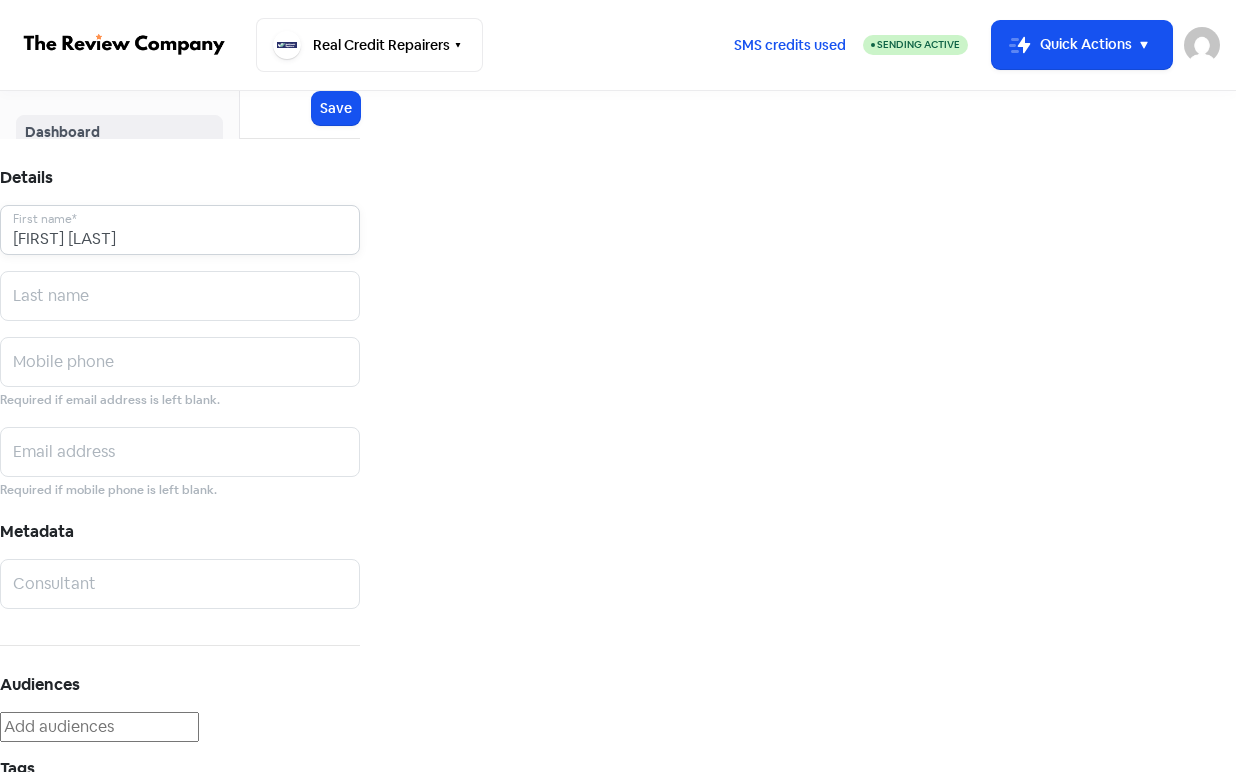 click on "[FIRST] [LAST]" at bounding box center (180, 230) 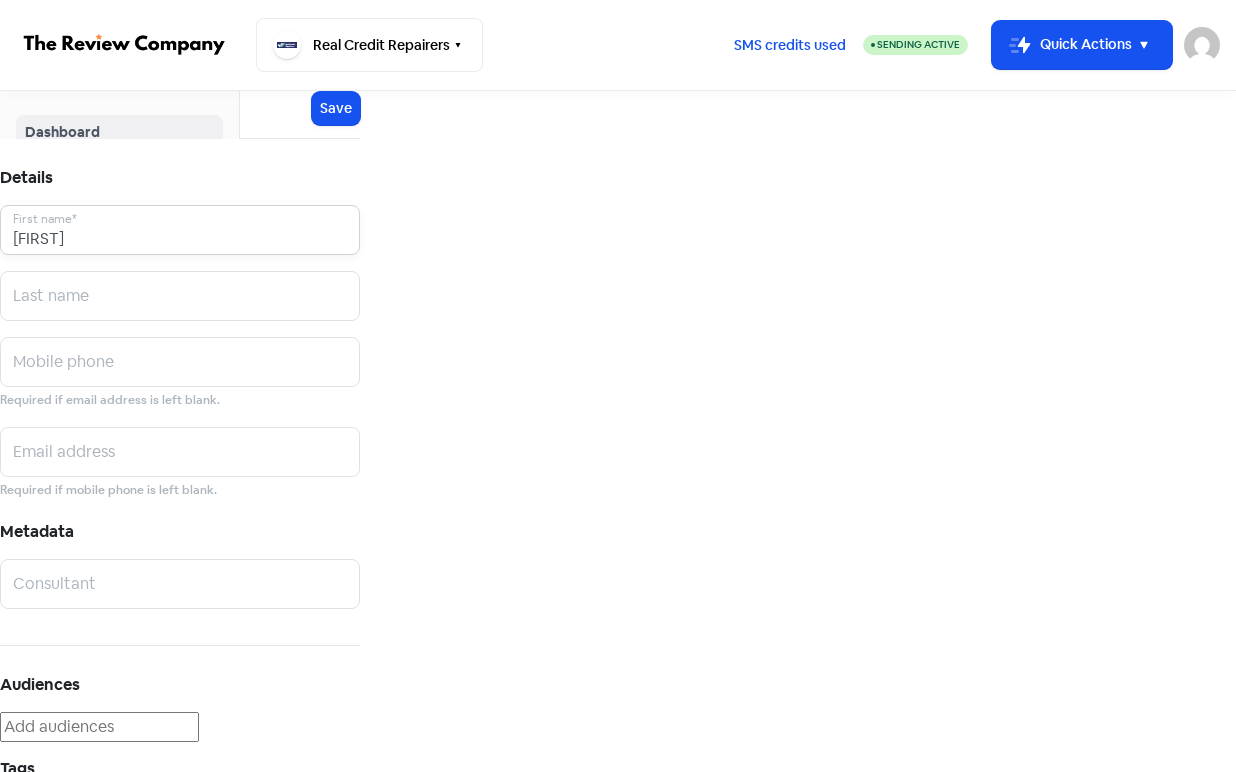 type on "[FIRST]" 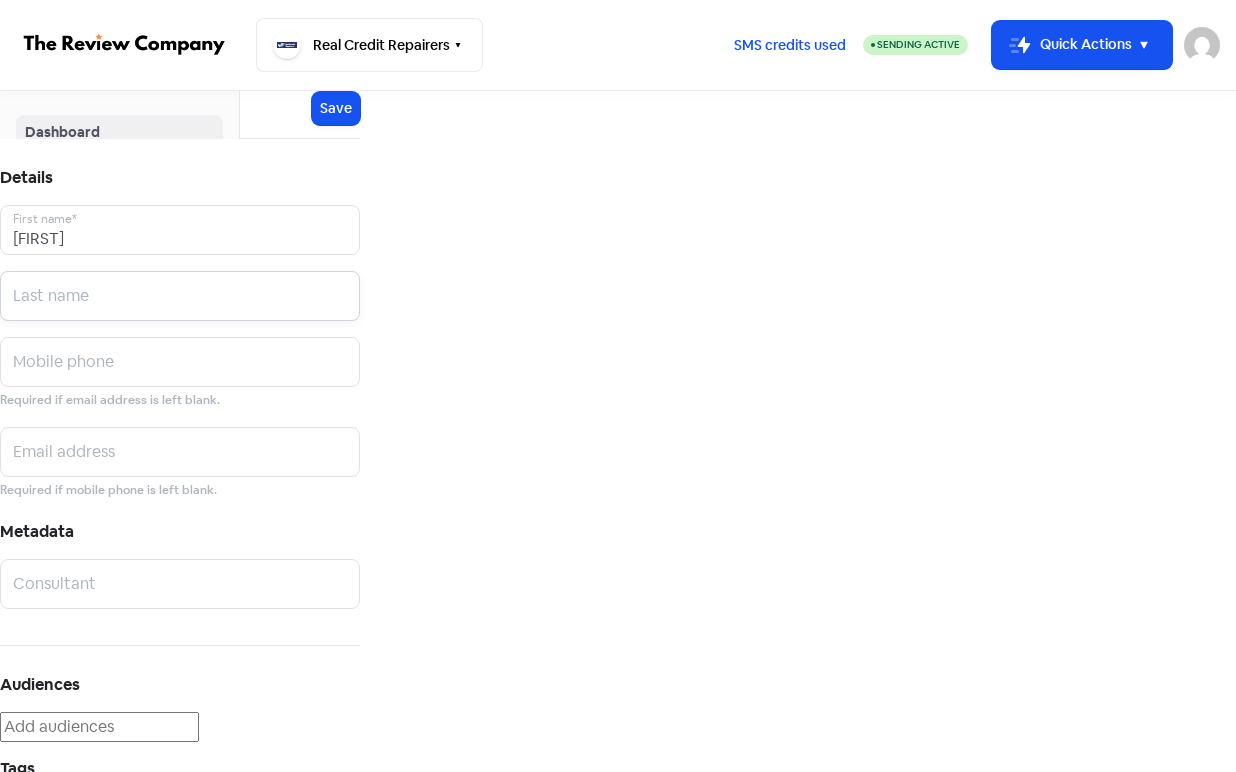 click at bounding box center [180, 230] 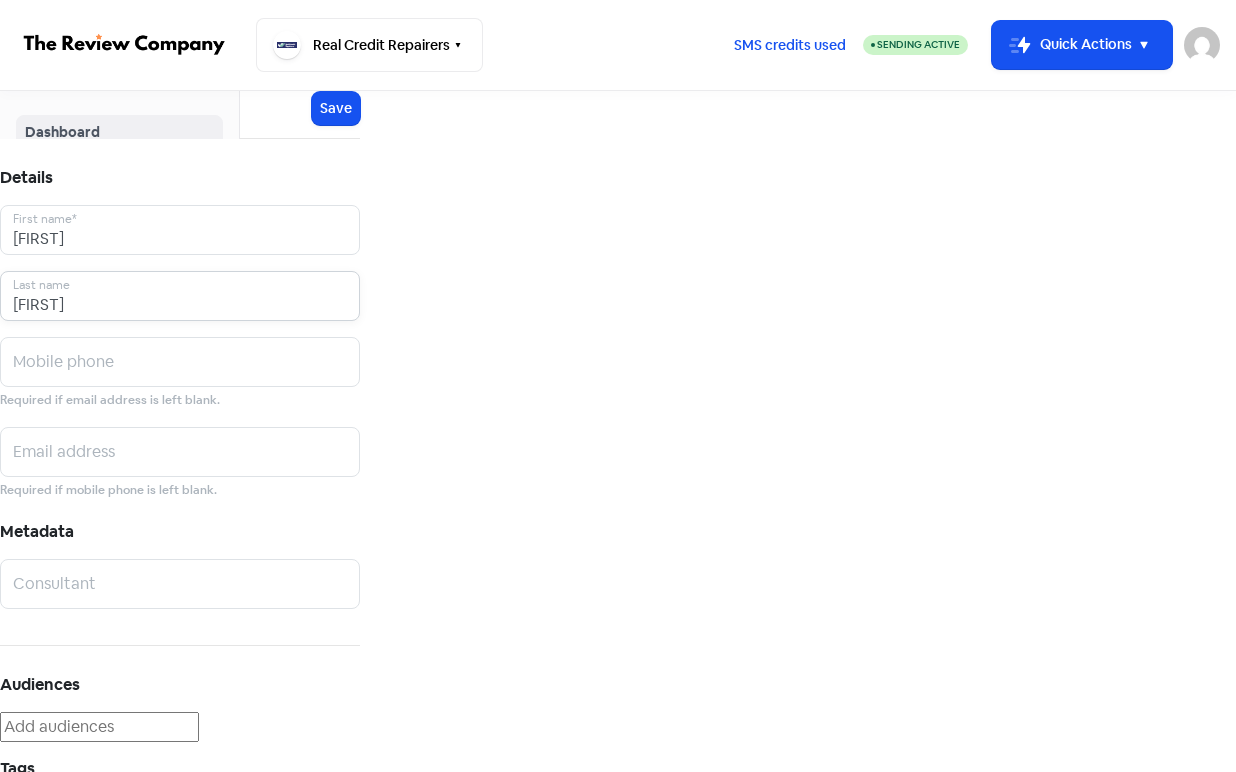 type on "[FIRST]" 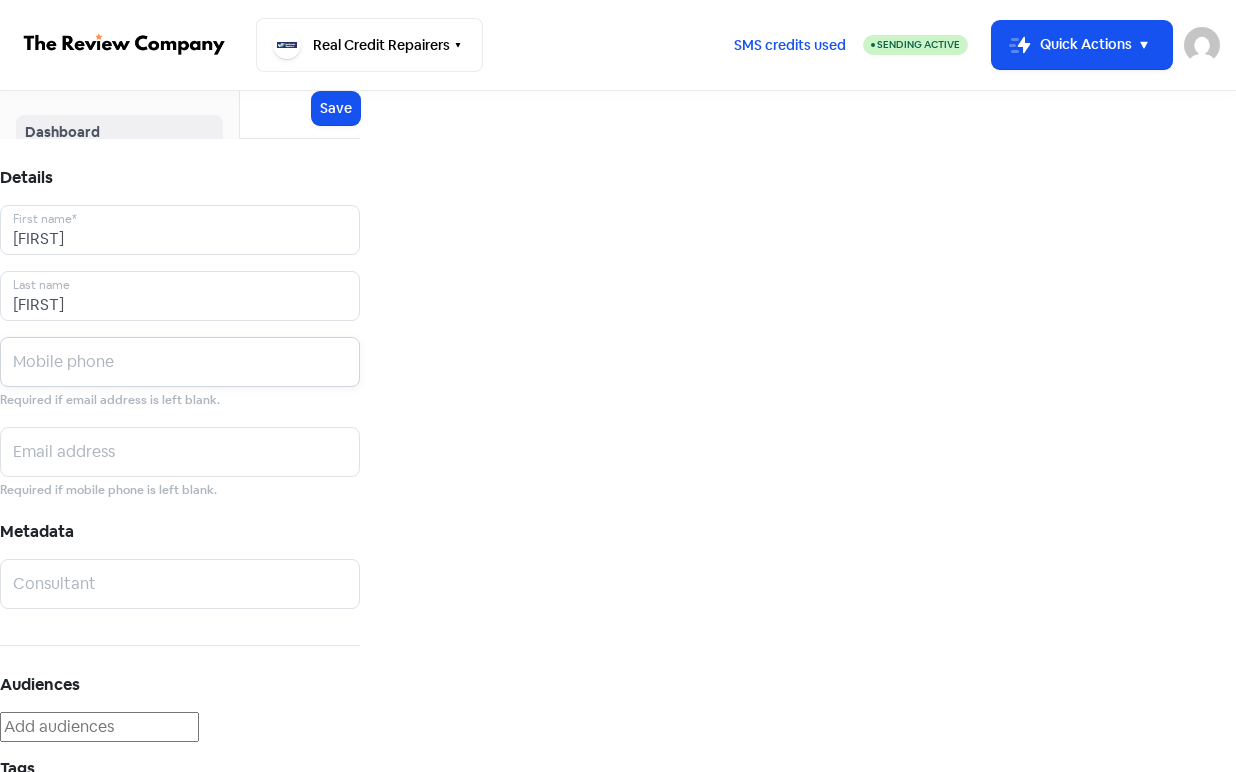 drag, startPoint x: 1090, startPoint y: 293, endPoint x: 1118, endPoint y: 284, distance: 29.410883 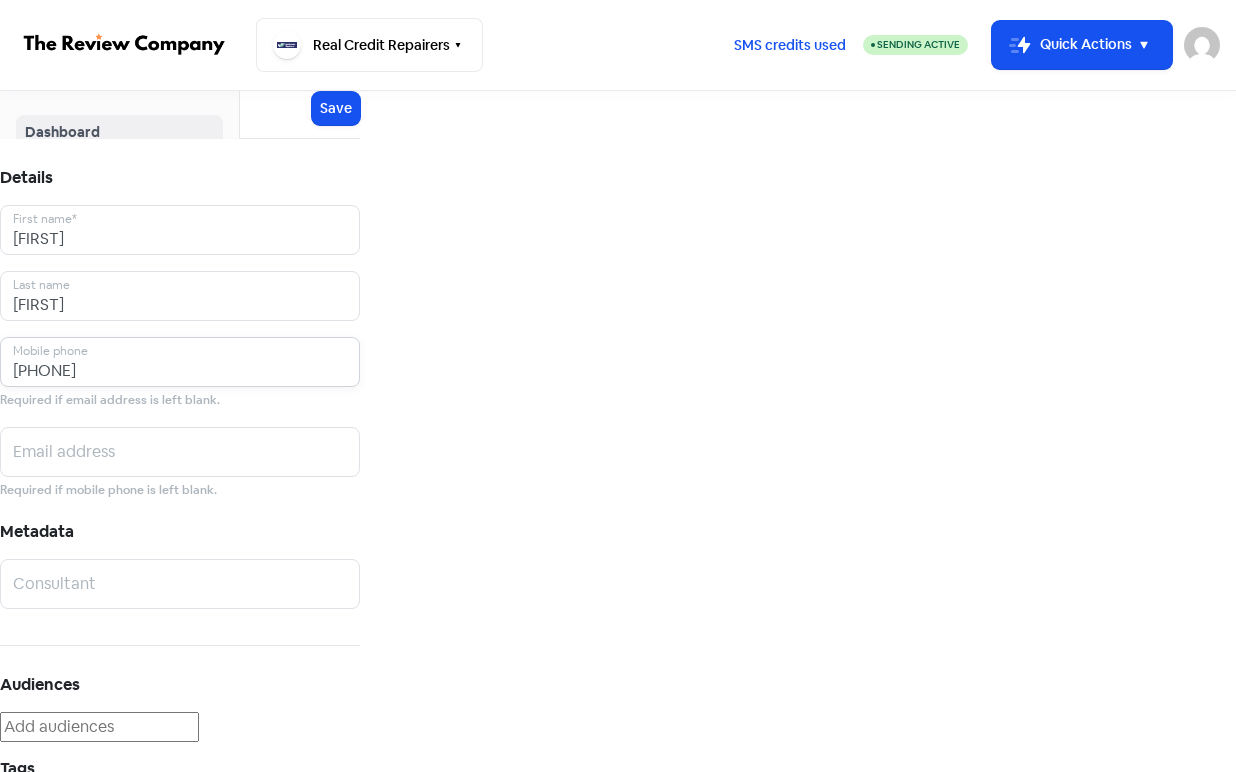 type on "[PHONE]" 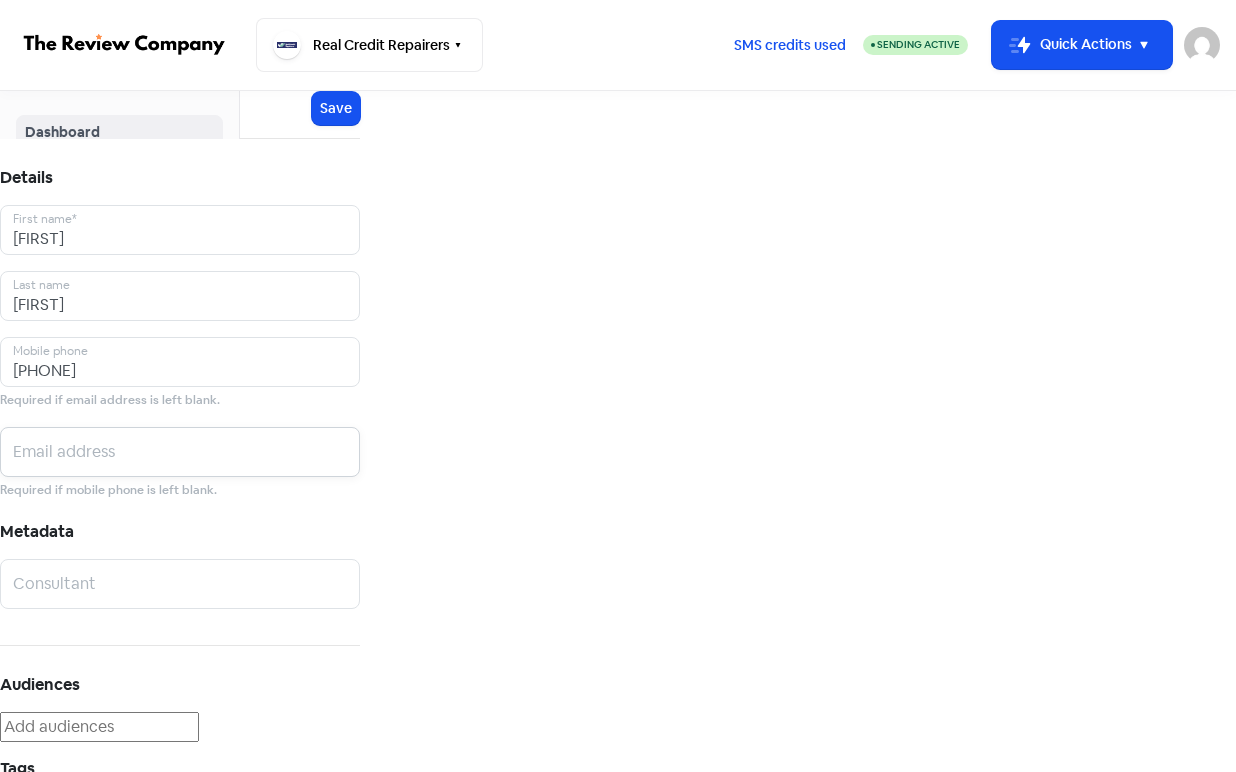 click at bounding box center (180, 230) 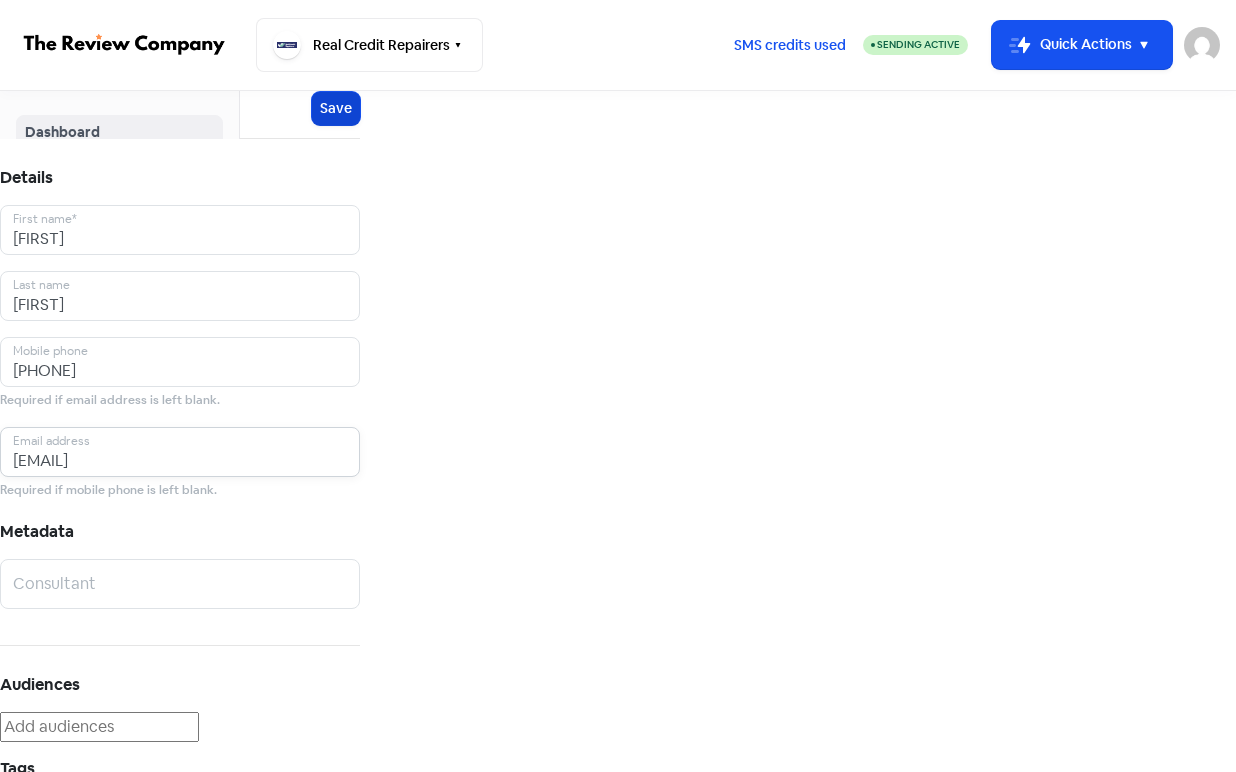 type on "[EMAIL]" 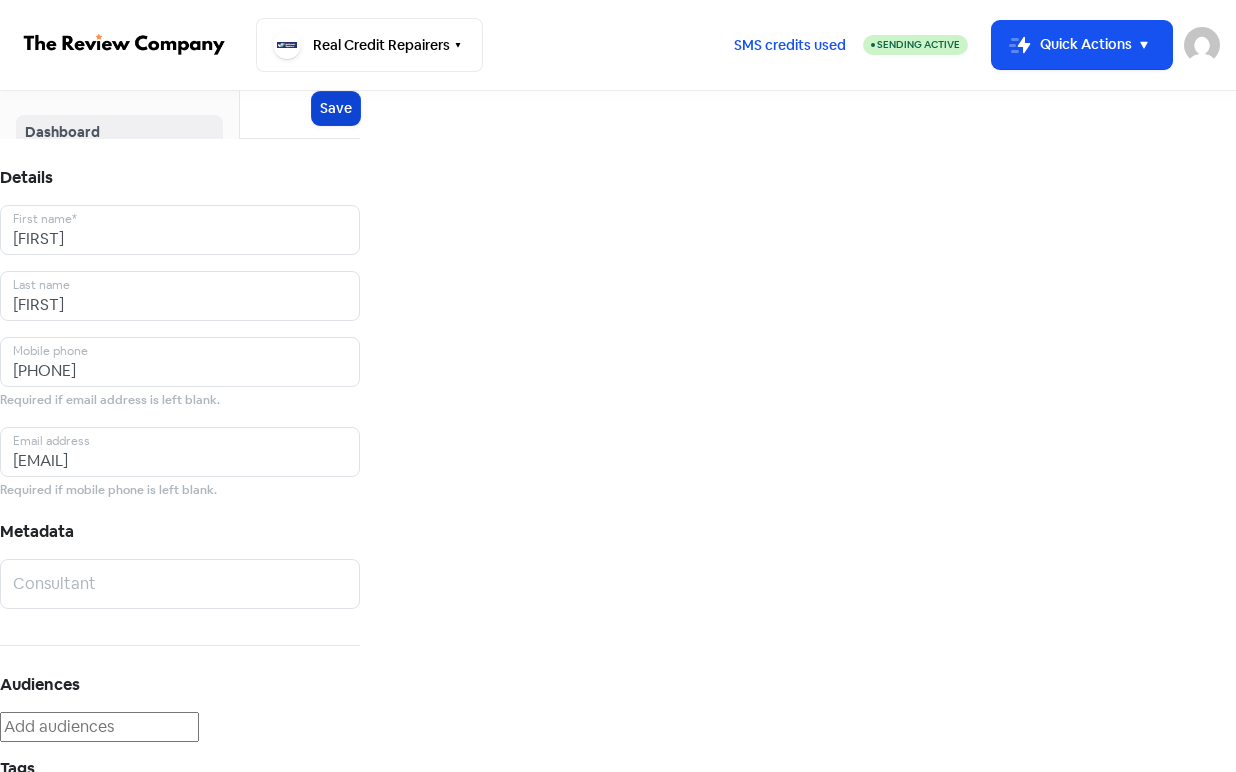 click on "Save" at bounding box center (336, 108) 